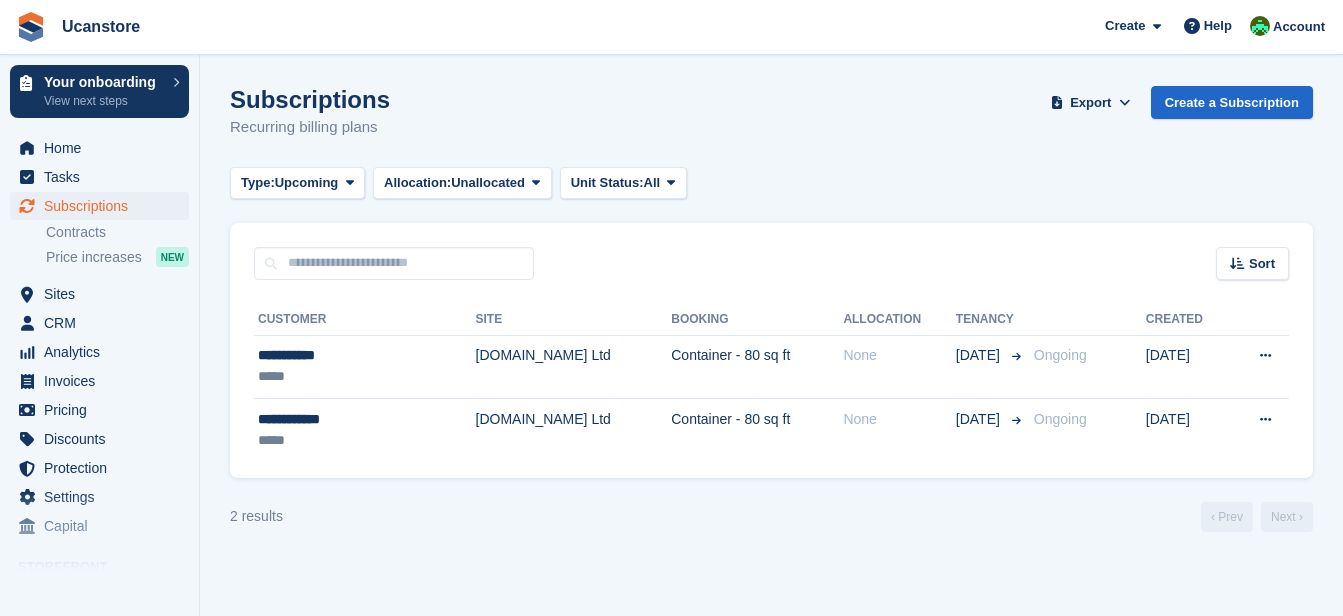 scroll, scrollTop: 0, scrollLeft: 0, axis: both 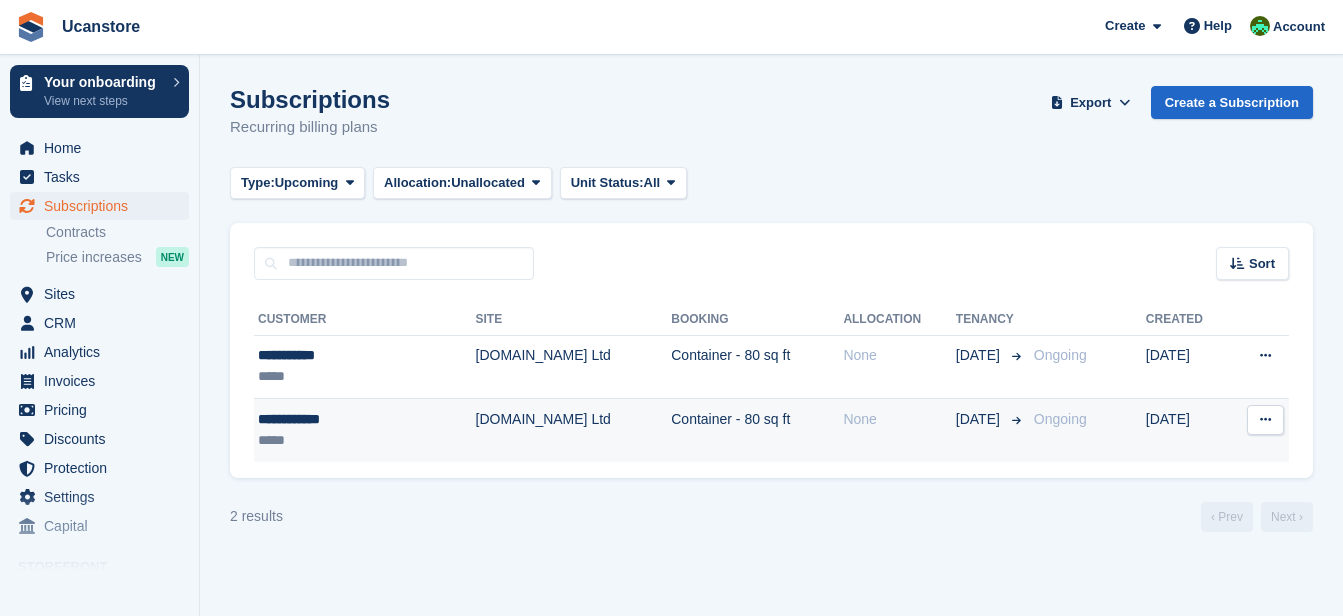 click on "**********" at bounding box center (365, 430) 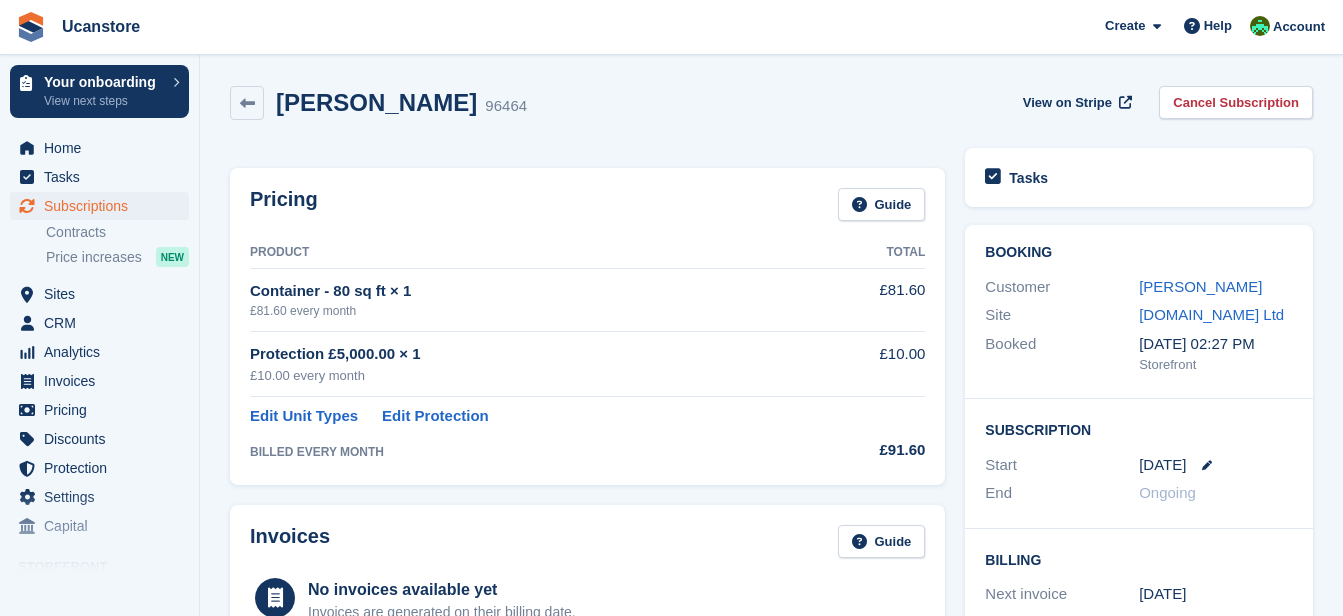 scroll, scrollTop: 0, scrollLeft: 0, axis: both 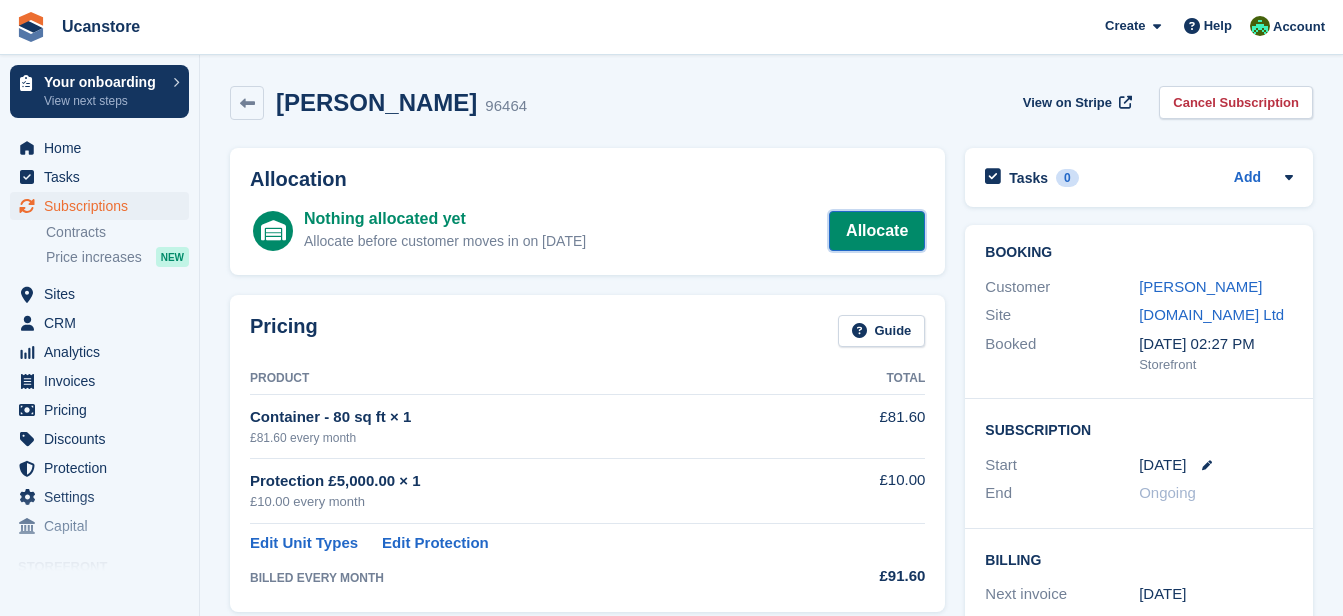 click on "Allocate" at bounding box center [877, 231] 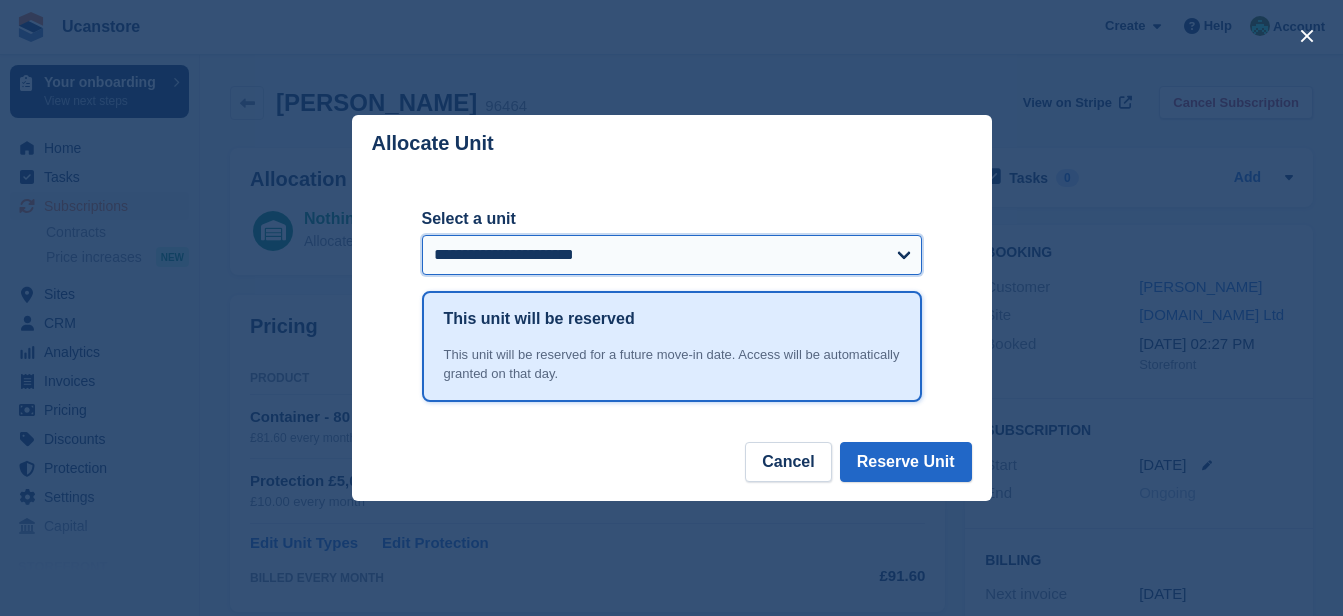 click on "**********" at bounding box center [672, 255] 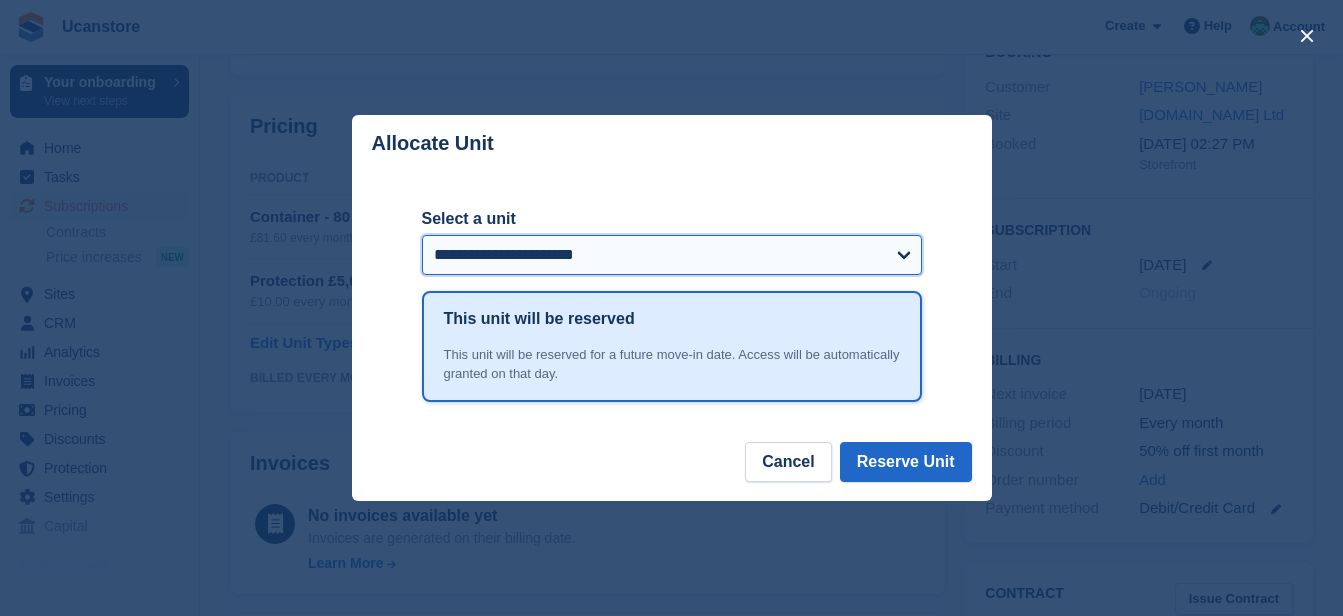 scroll, scrollTop: 300, scrollLeft: 0, axis: vertical 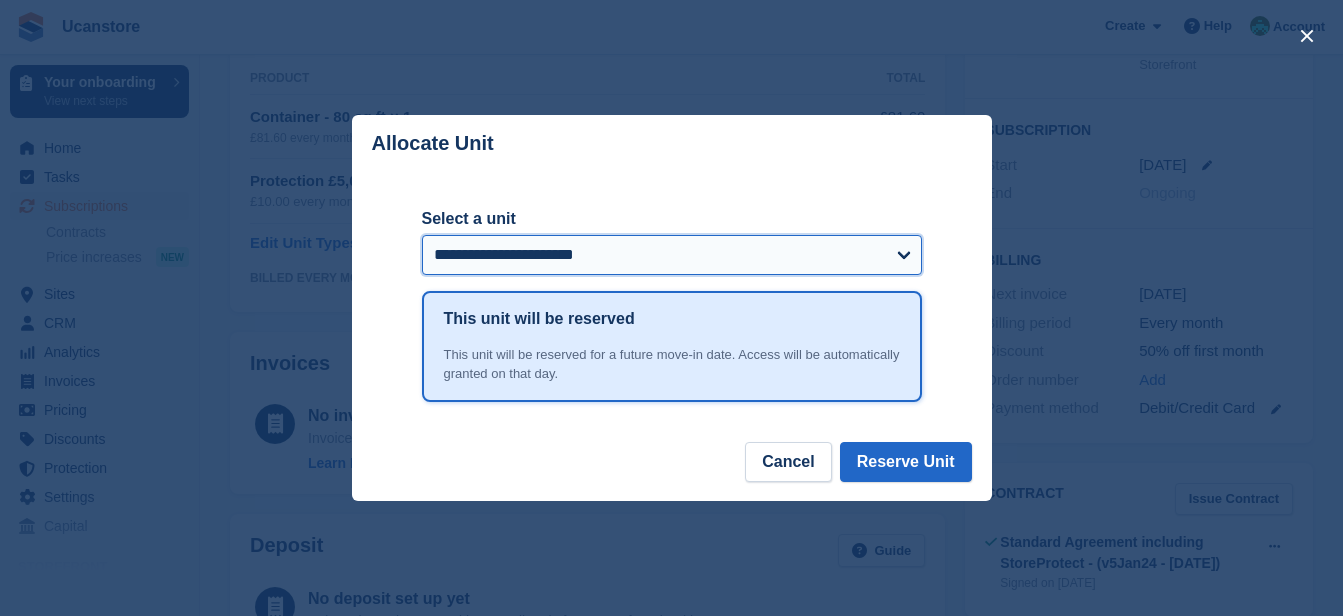 click on "**********" at bounding box center (672, 255) 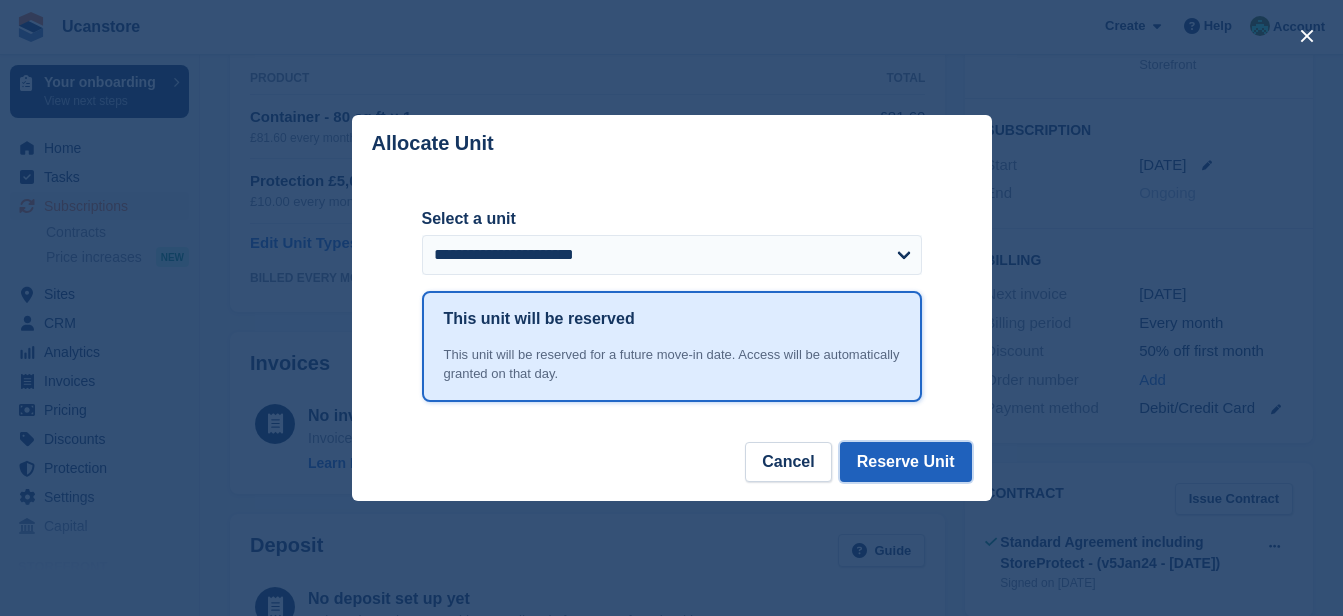 click on "Reserve Unit" at bounding box center [906, 462] 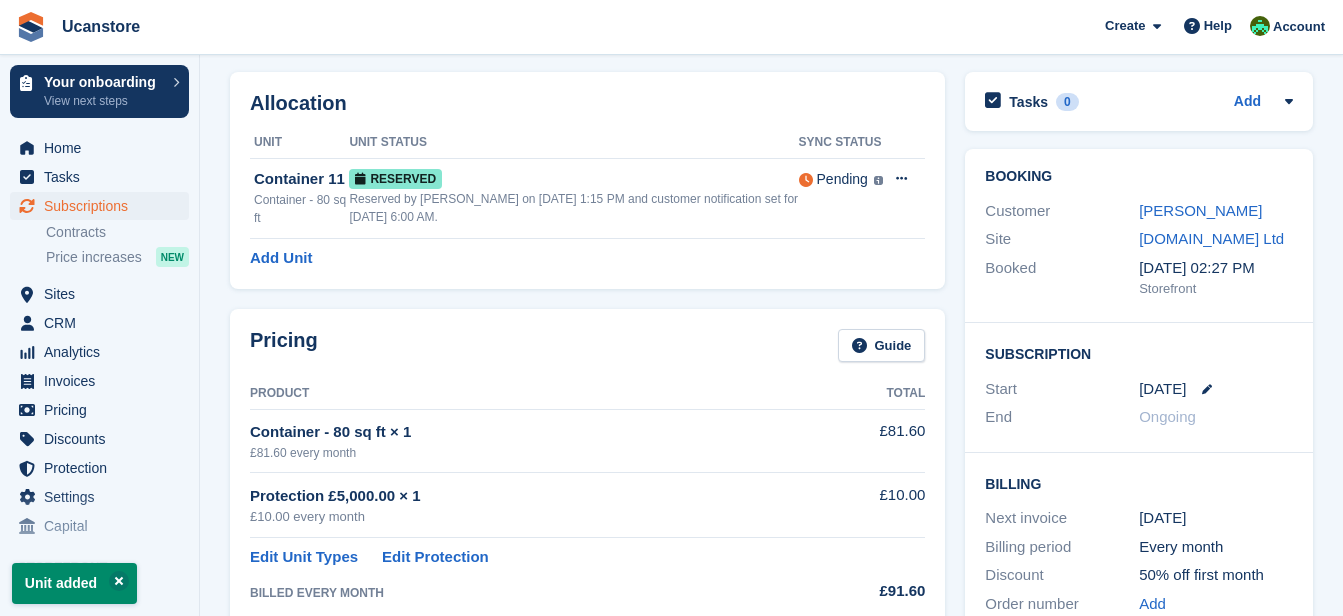 scroll, scrollTop: 0, scrollLeft: 0, axis: both 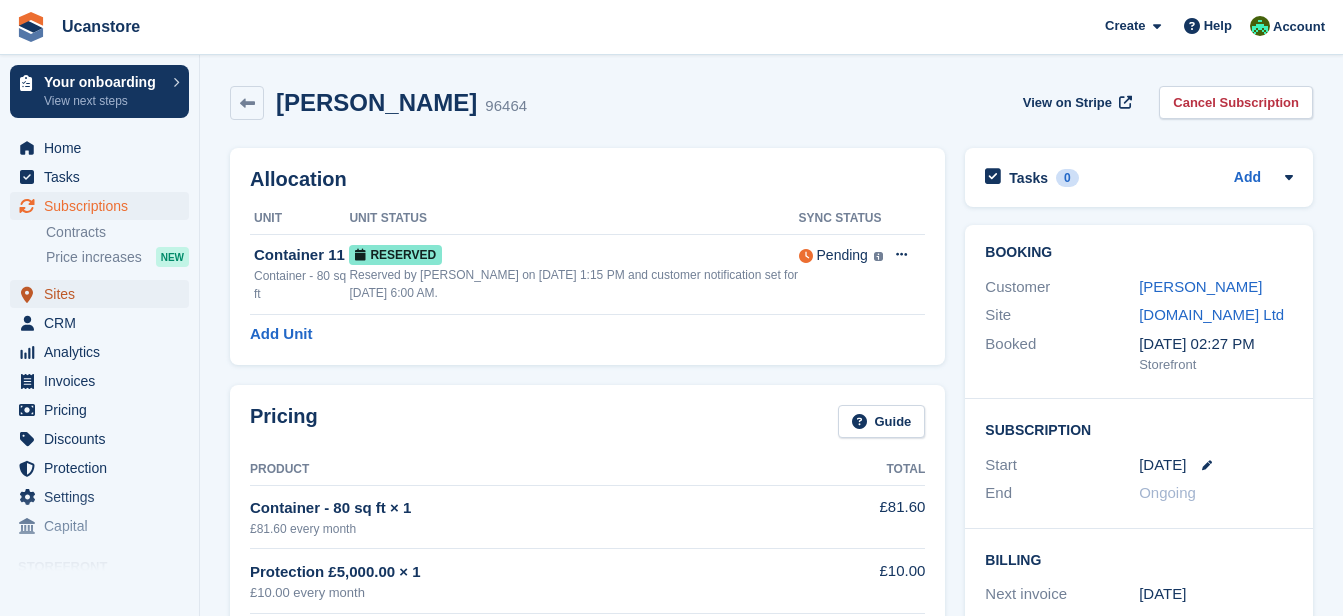 click on "Sites" at bounding box center (104, 294) 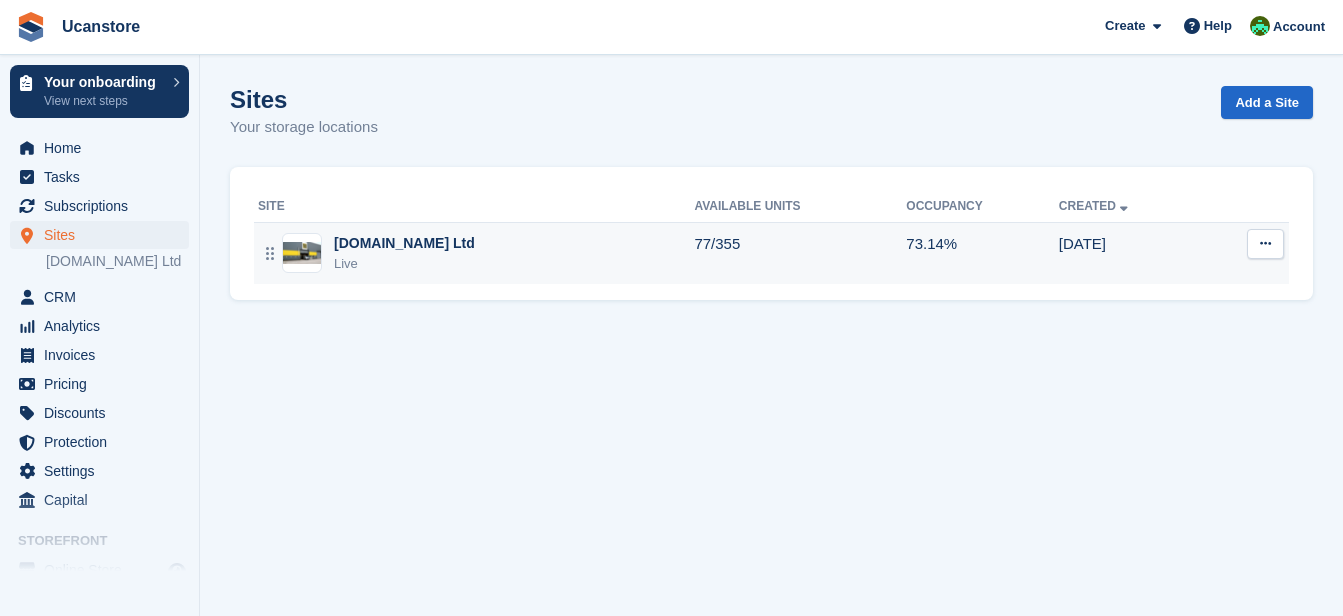 click on "Ucanstore.com Ltd
Live" at bounding box center (476, 253) 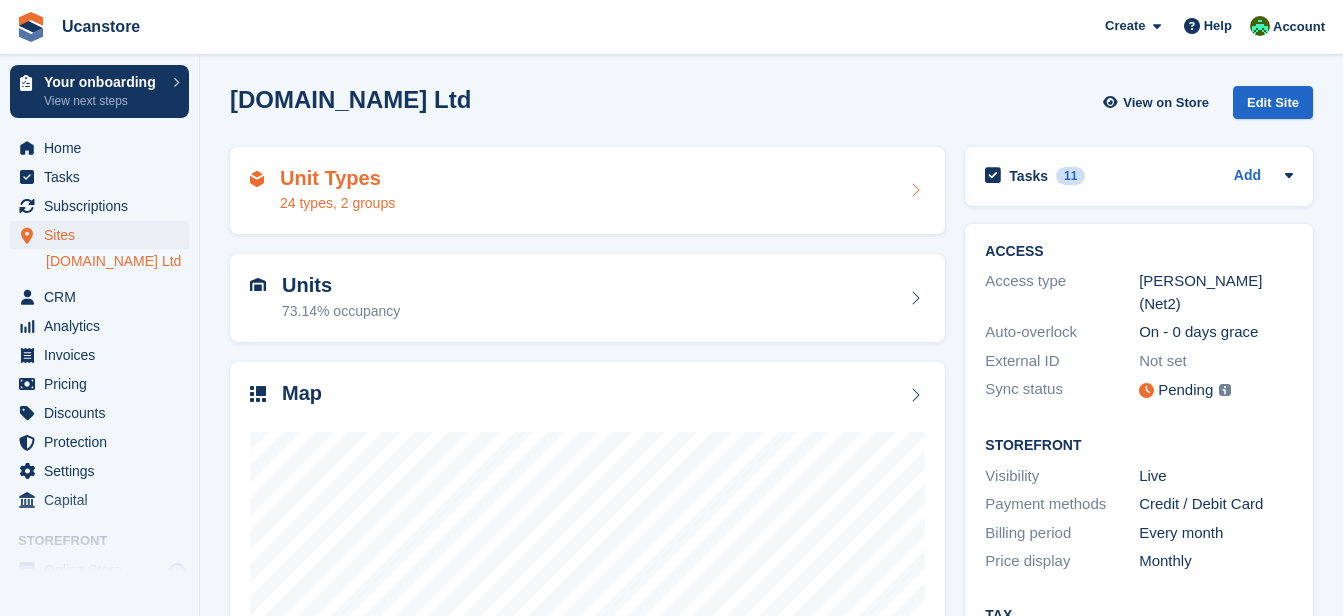 scroll, scrollTop: 0, scrollLeft: 0, axis: both 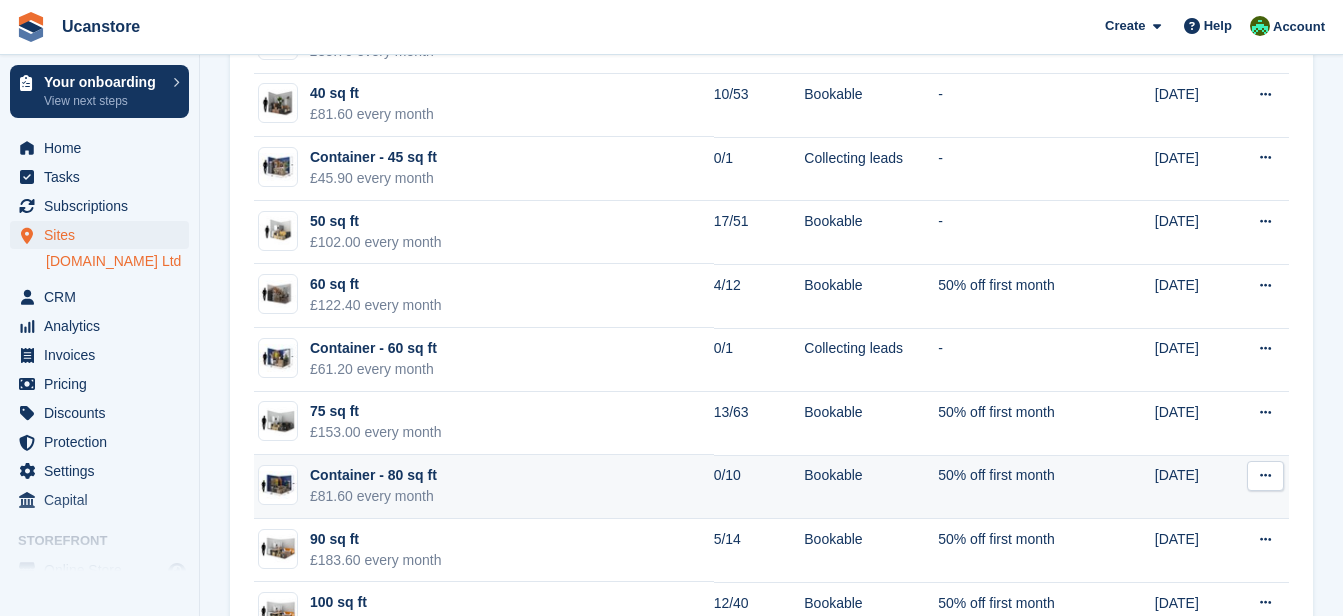 click on "Bookable" at bounding box center (871, 487) 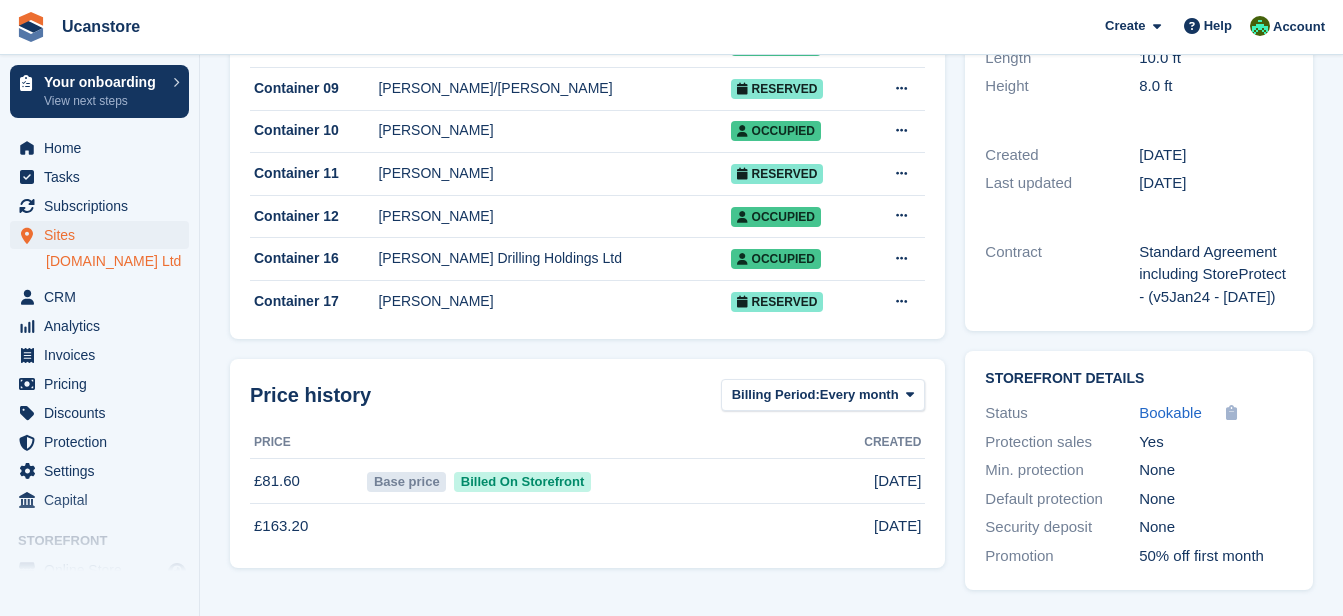 scroll, scrollTop: 0, scrollLeft: 0, axis: both 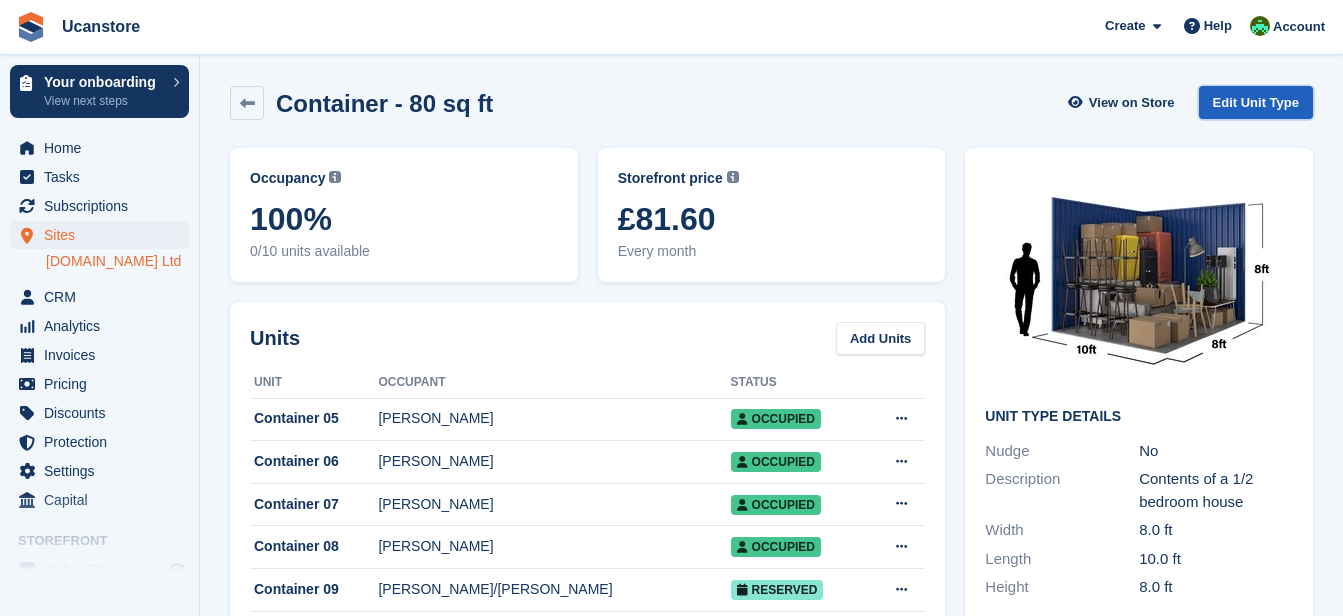 click on "Edit Unit Type" at bounding box center [1256, 102] 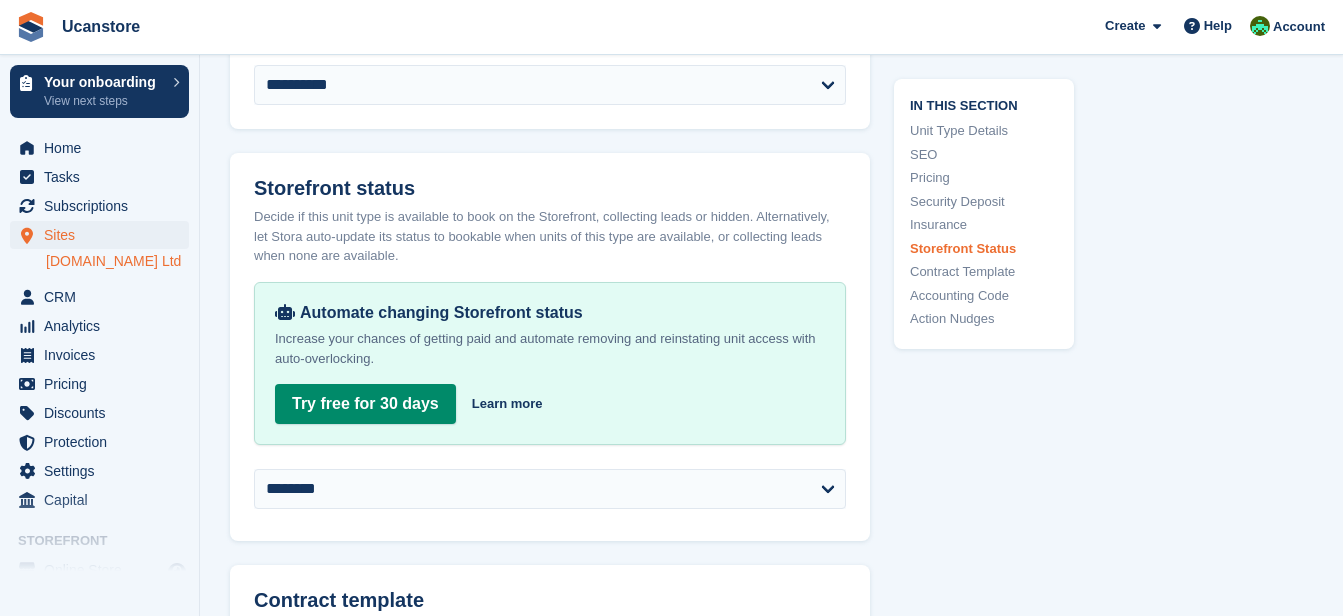 scroll, scrollTop: 3300, scrollLeft: 0, axis: vertical 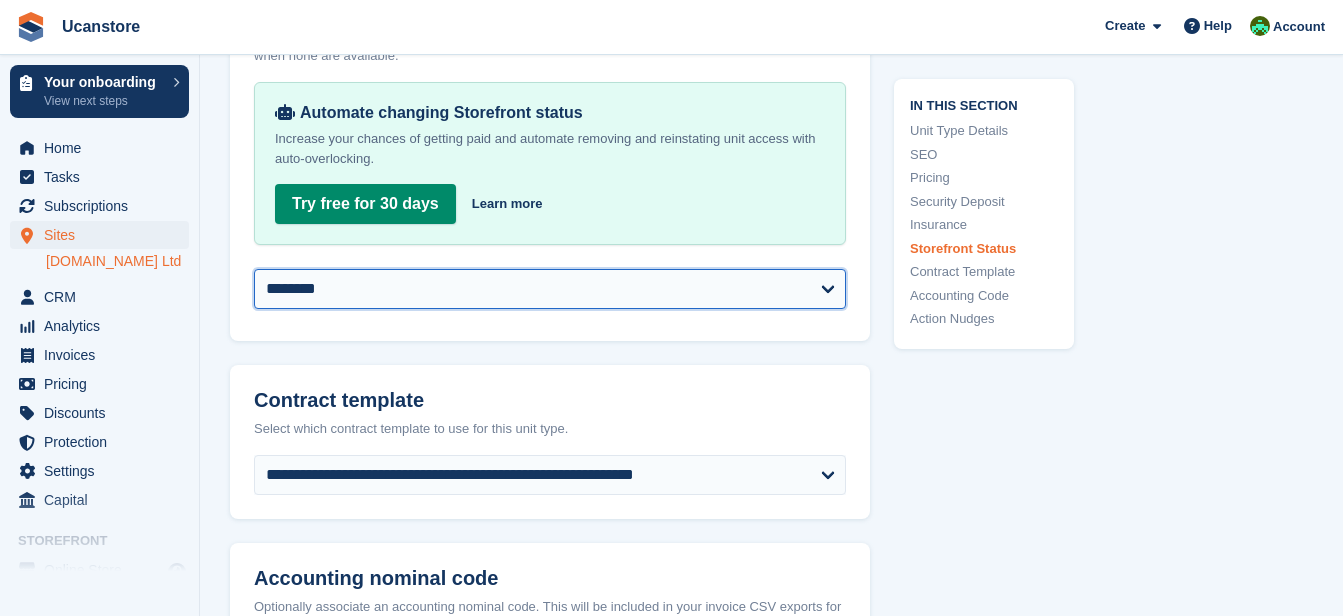 click on "**********" at bounding box center [550, 289] 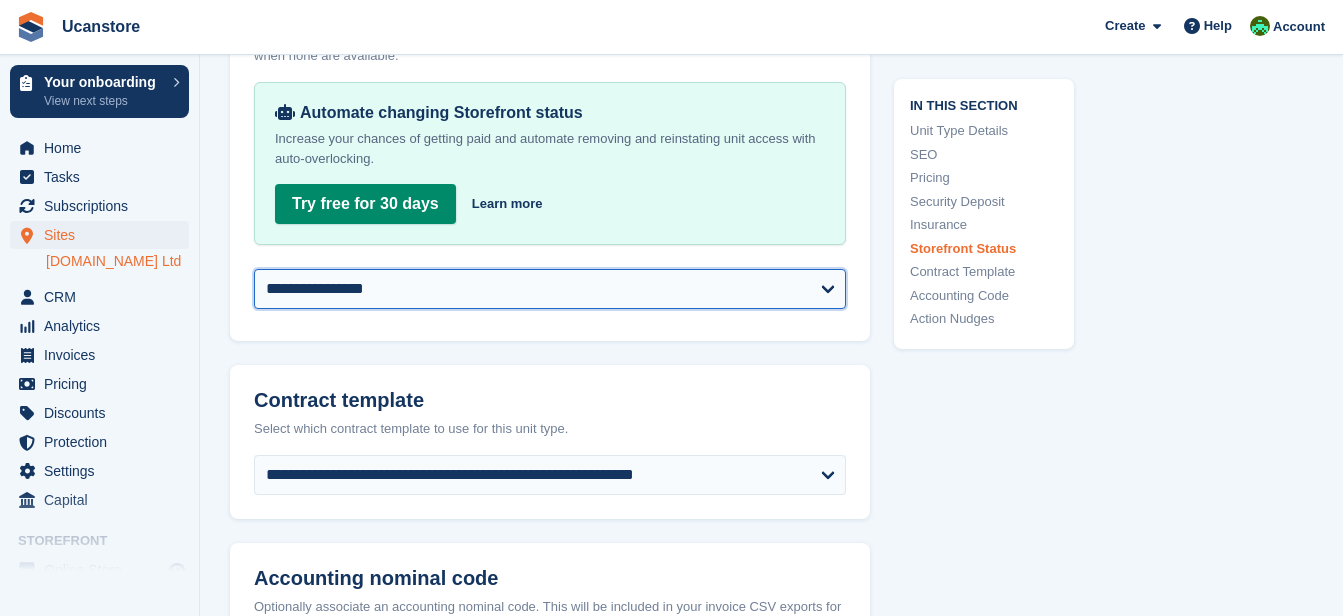 click on "**********" at bounding box center [550, 289] 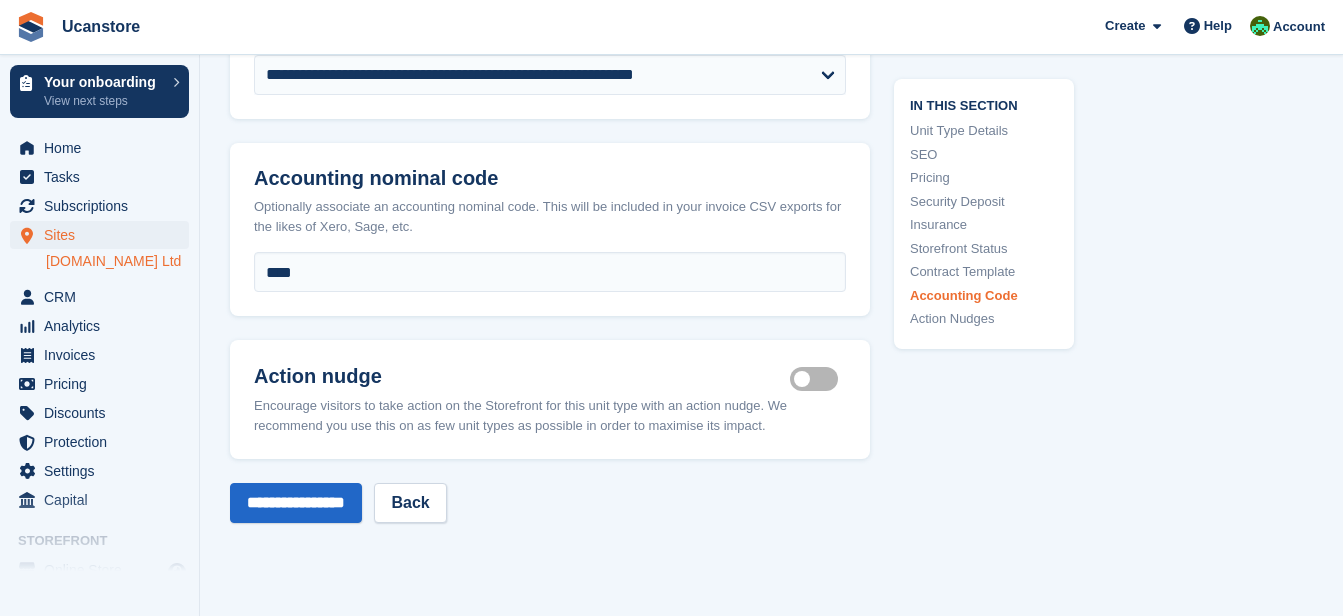 scroll, scrollTop: 3900, scrollLeft: 0, axis: vertical 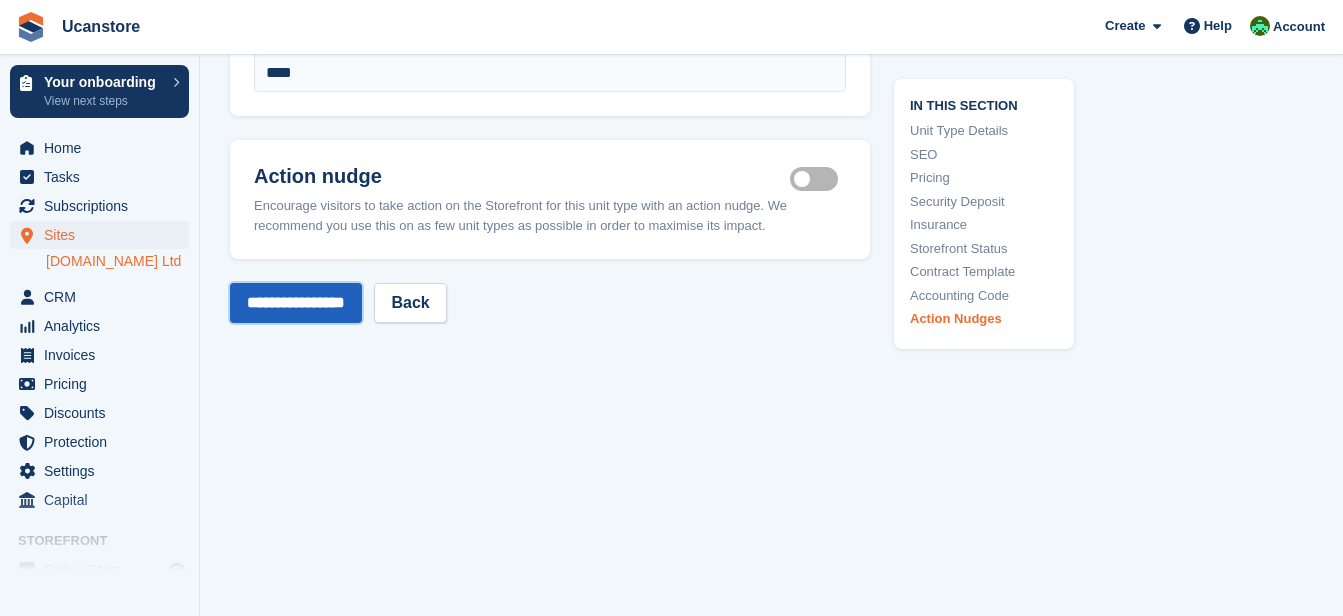 click on "**********" at bounding box center (296, 303) 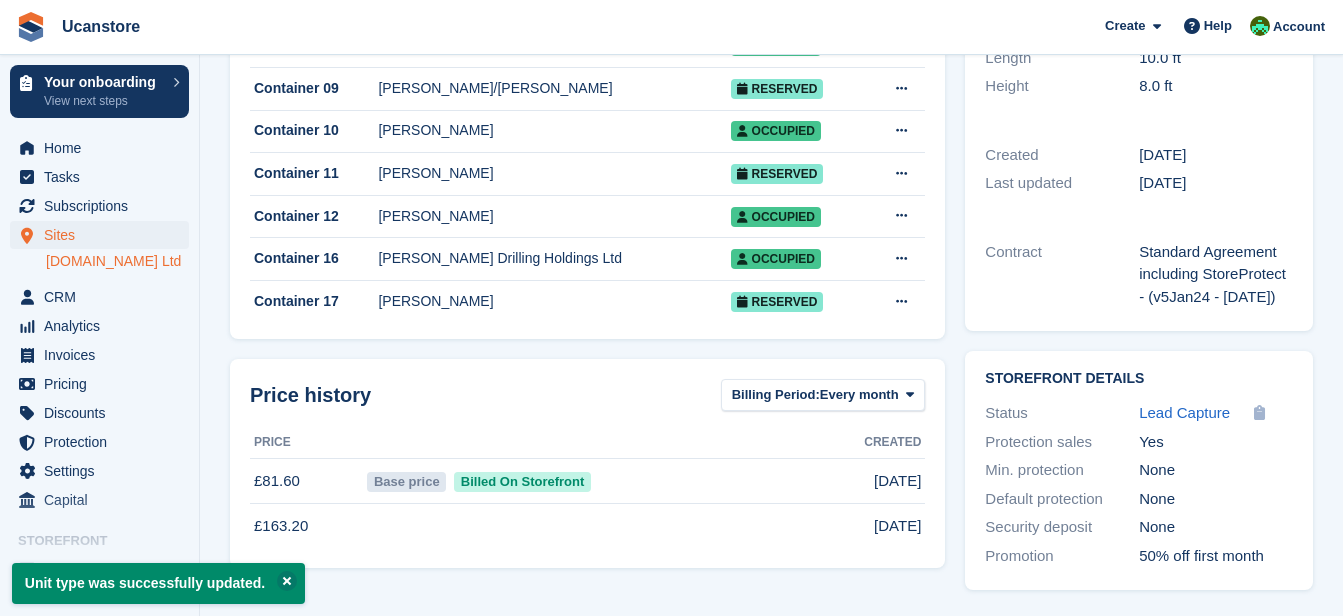 scroll, scrollTop: 0, scrollLeft: 0, axis: both 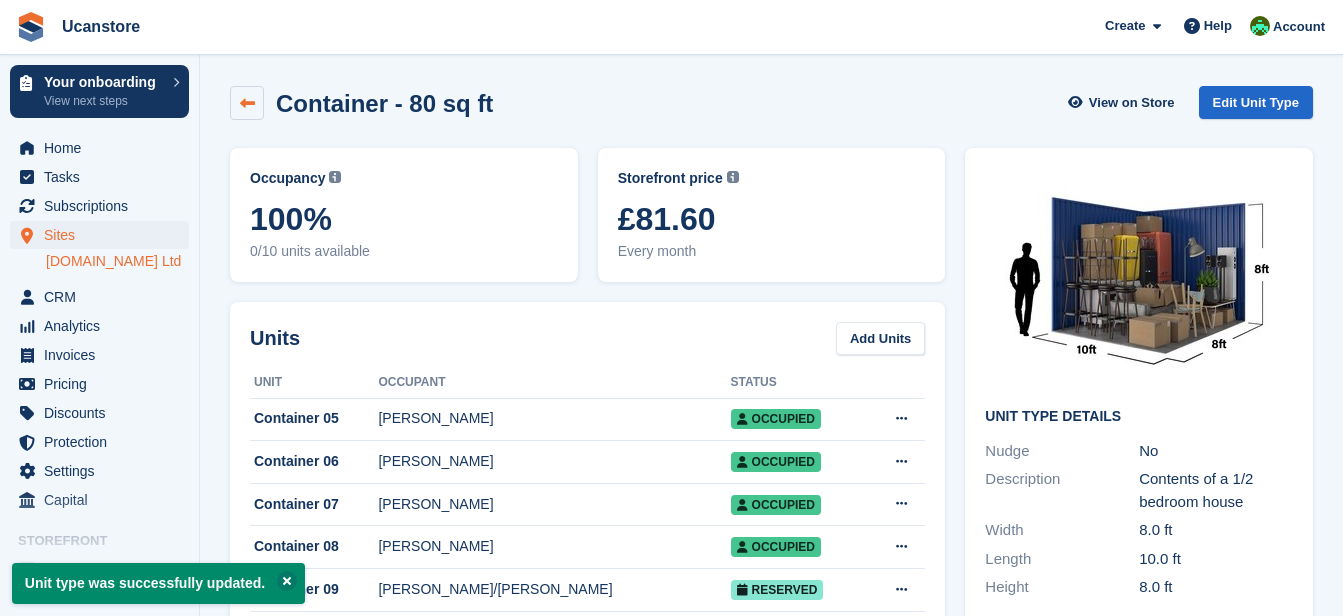 click at bounding box center (247, 103) 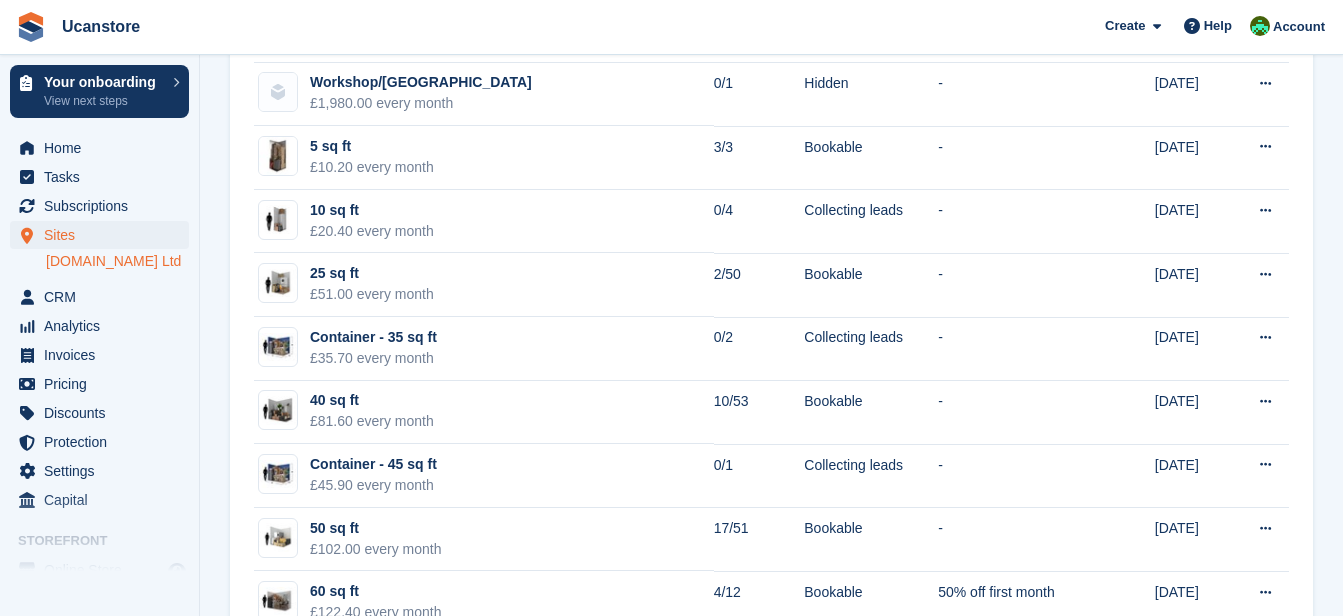 scroll, scrollTop: 0, scrollLeft: 0, axis: both 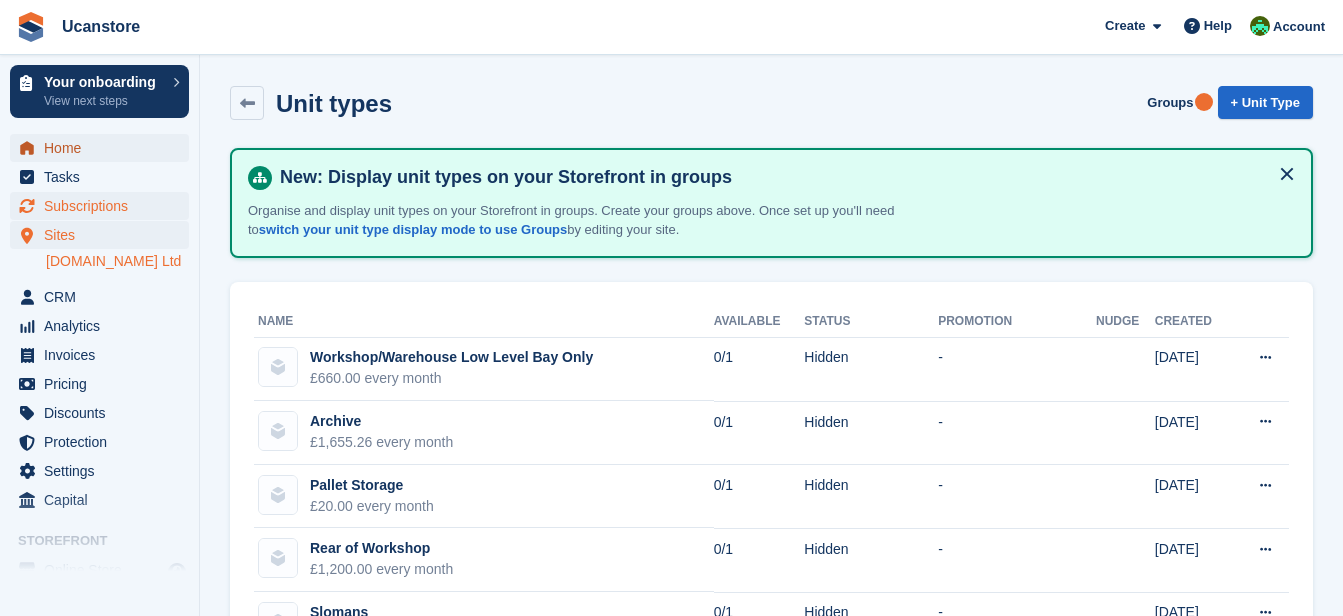 drag, startPoint x: 89, startPoint y: 153, endPoint x: 89, endPoint y: 204, distance: 51 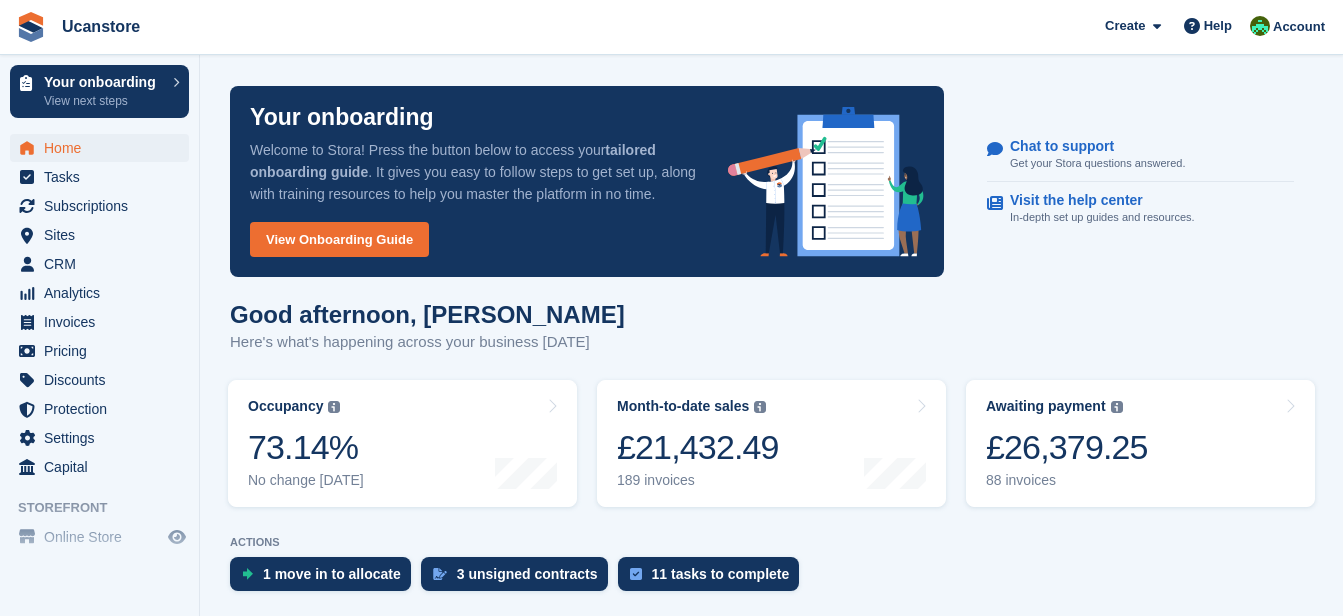 scroll, scrollTop: 0, scrollLeft: 0, axis: both 